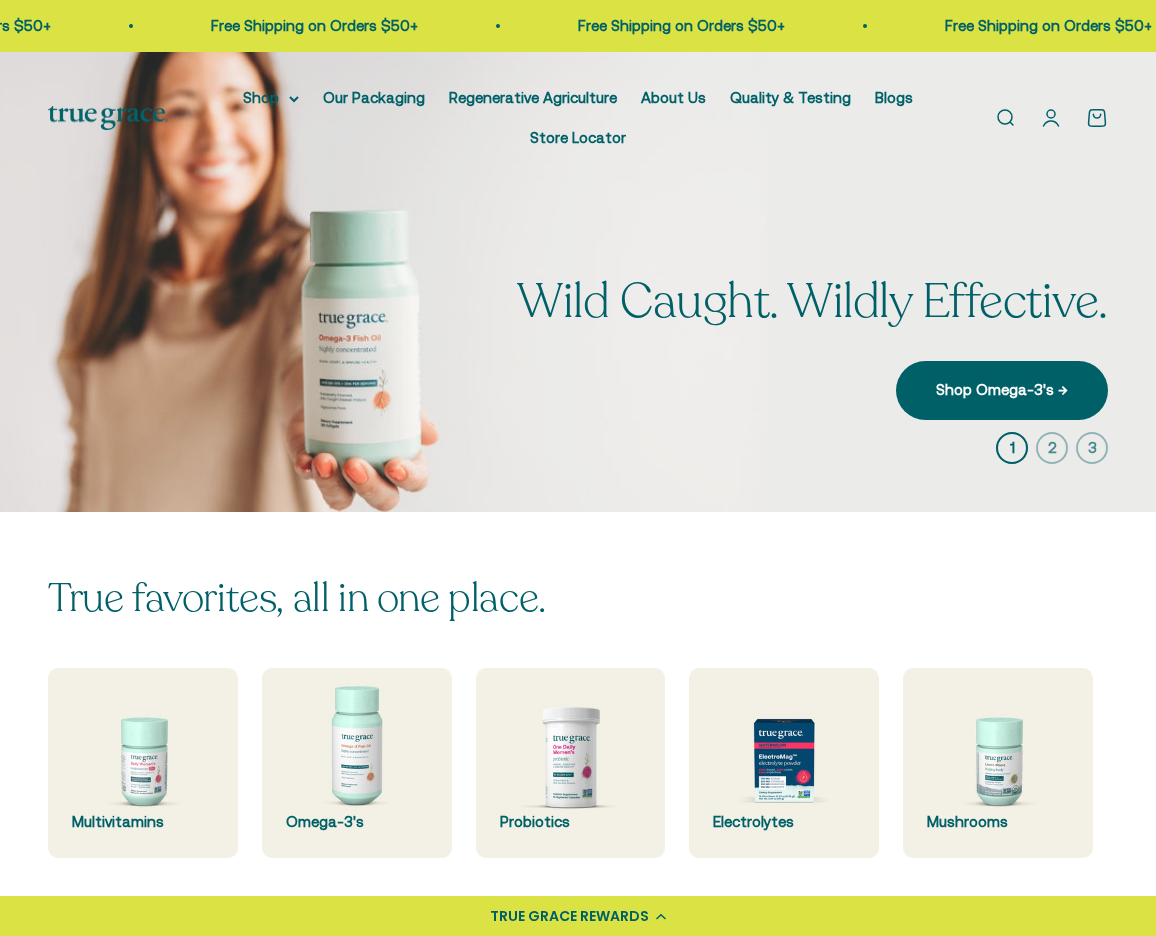 scroll, scrollTop: 0, scrollLeft: 0, axis: both 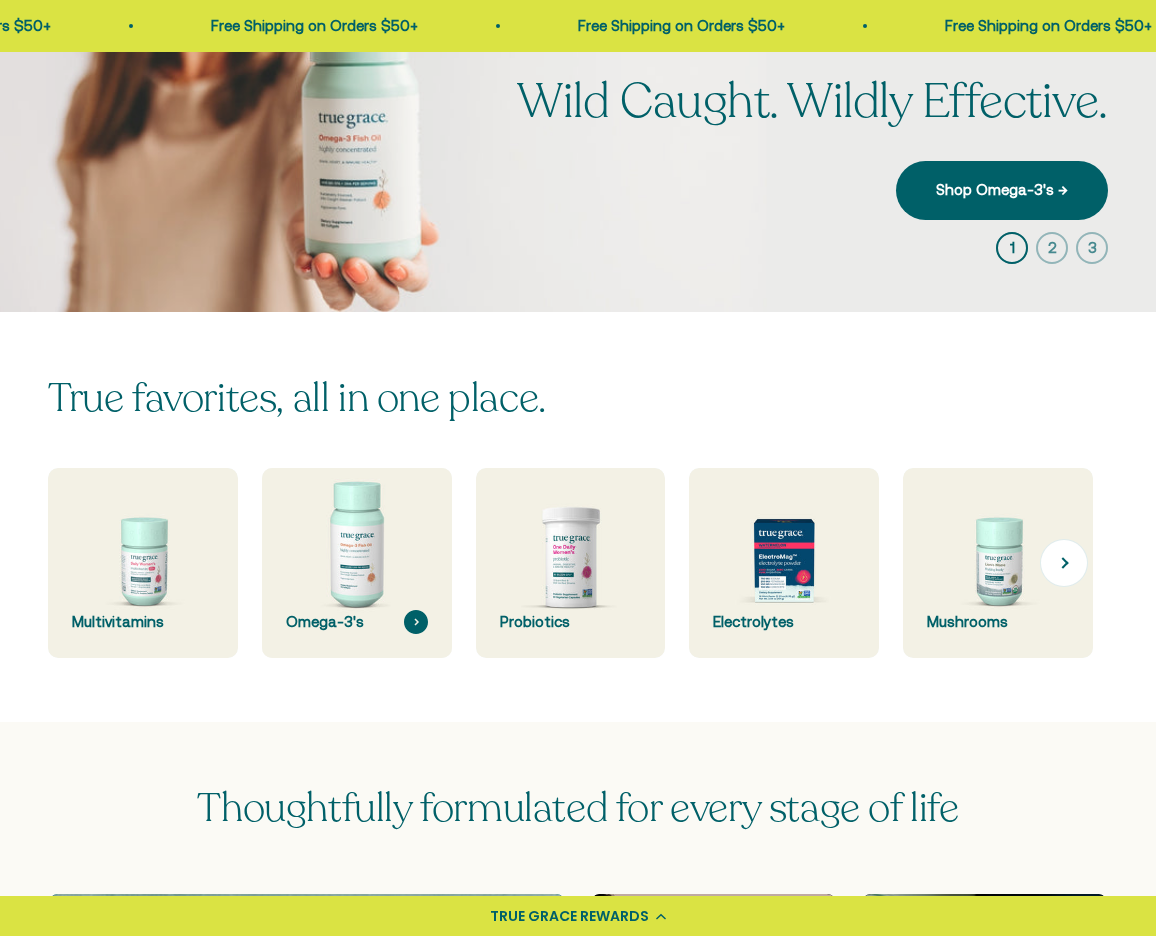 click at bounding box center [356, 562] 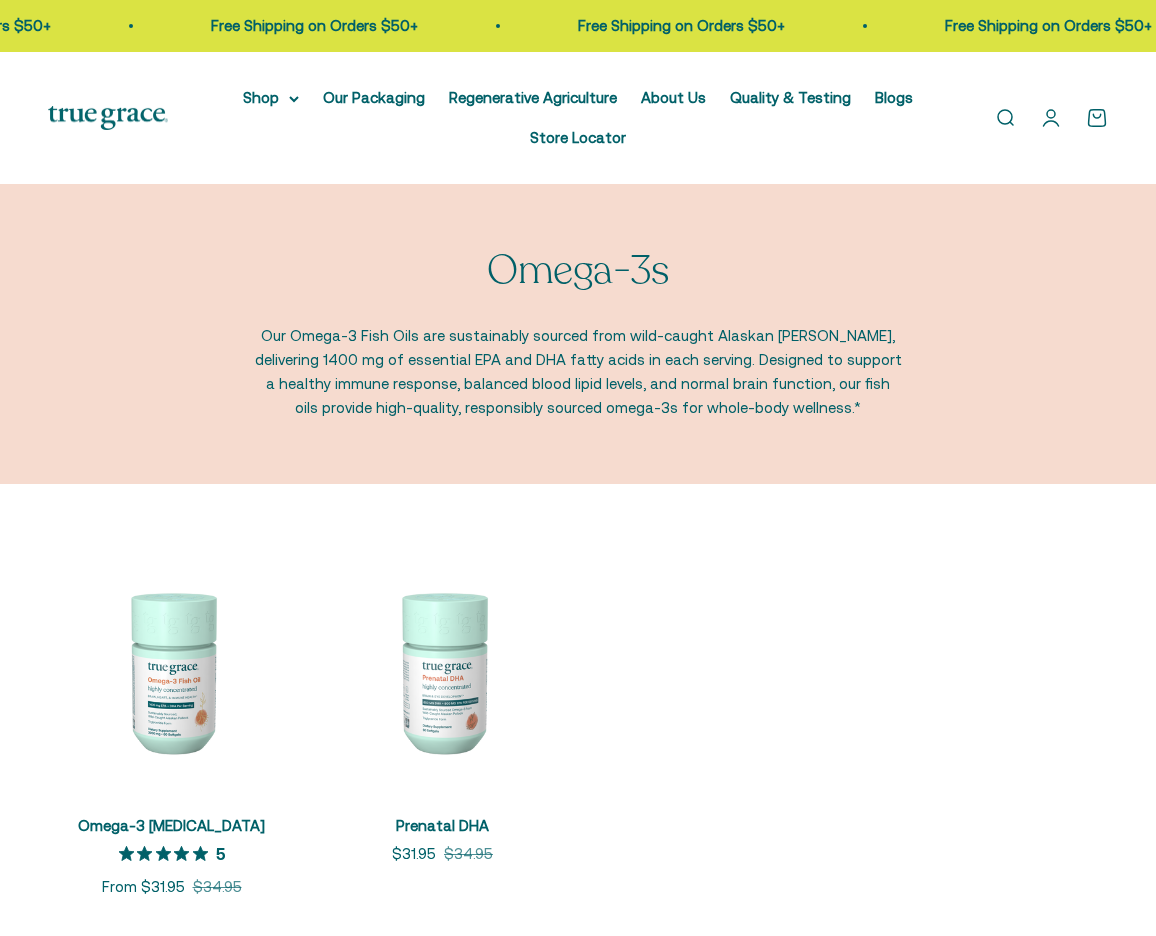 scroll, scrollTop: 0, scrollLeft: 0, axis: both 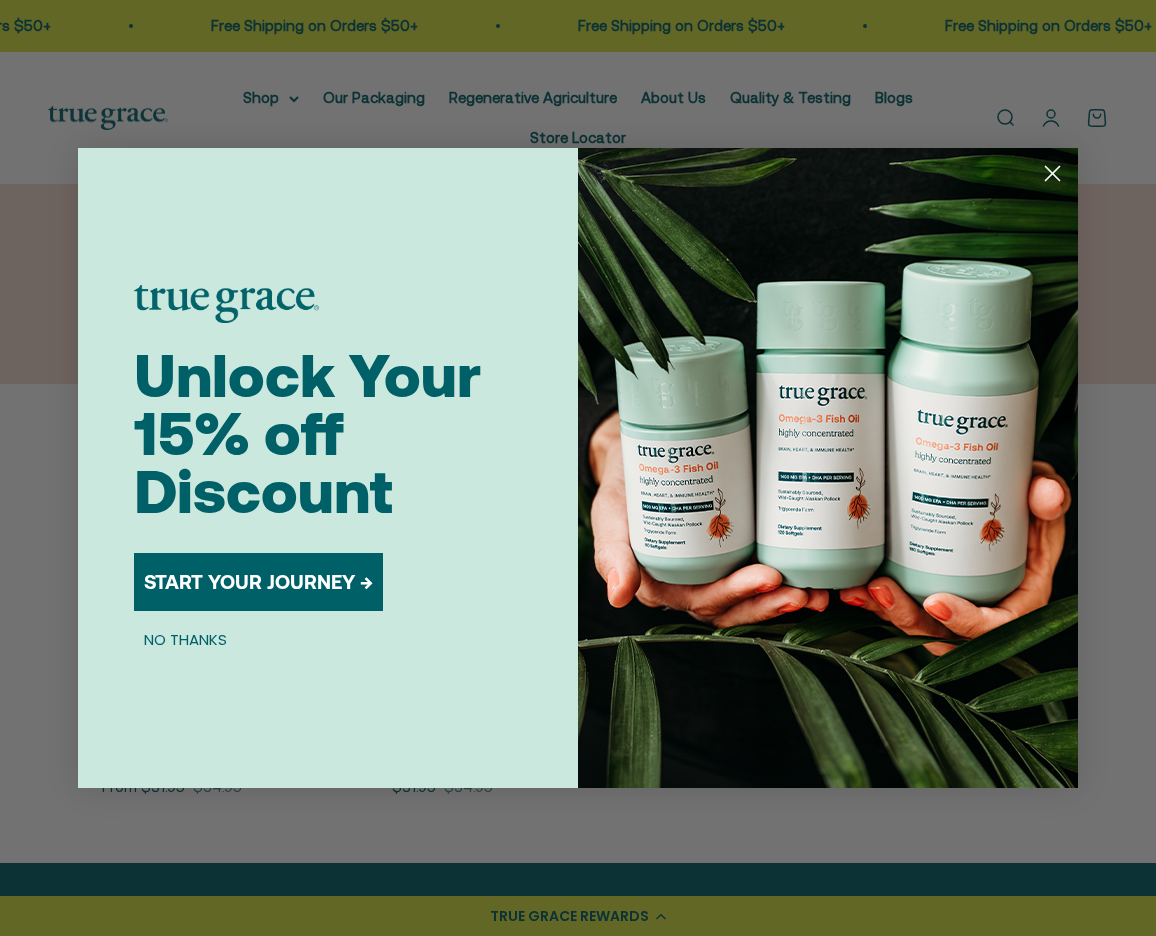 click 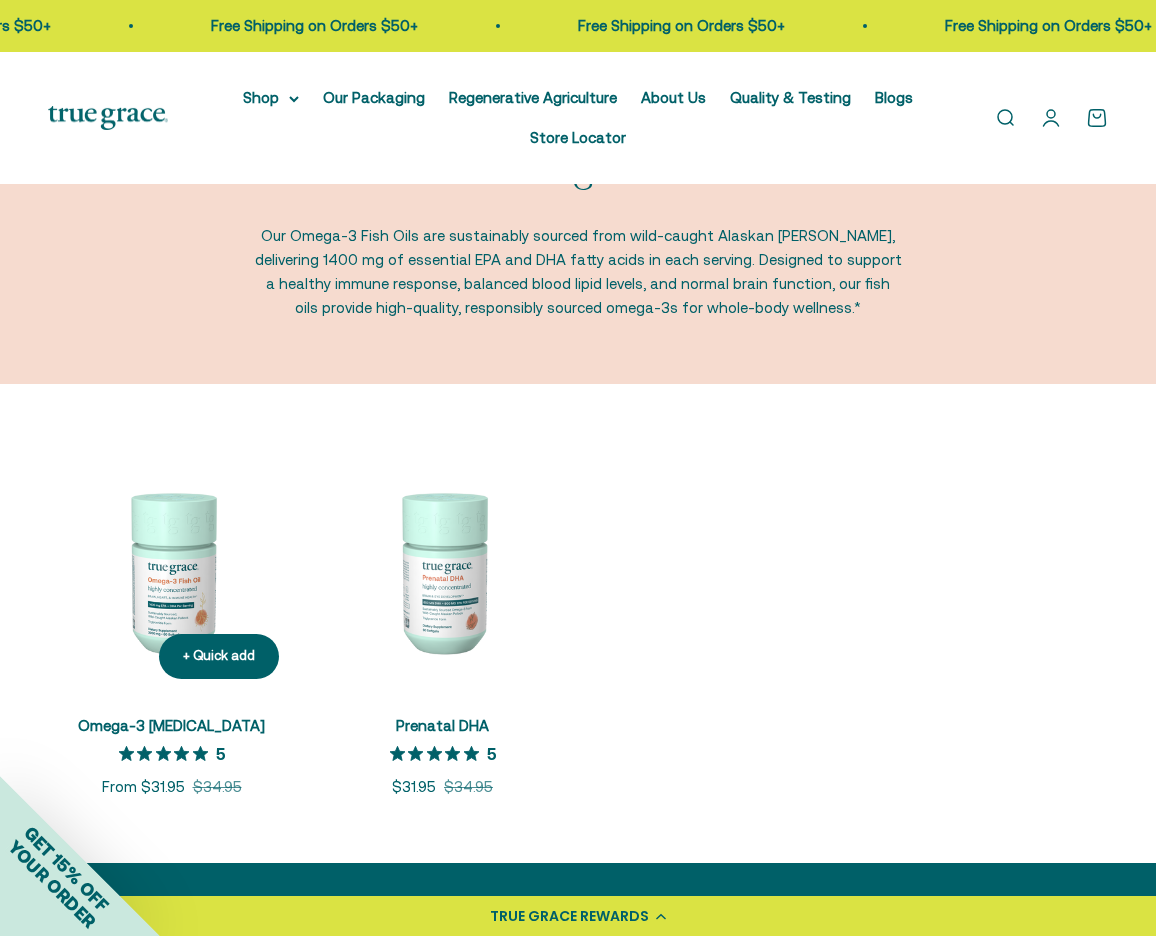 click on "Omega-3 [MEDICAL_DATA]" at bounding box center (171, 725) 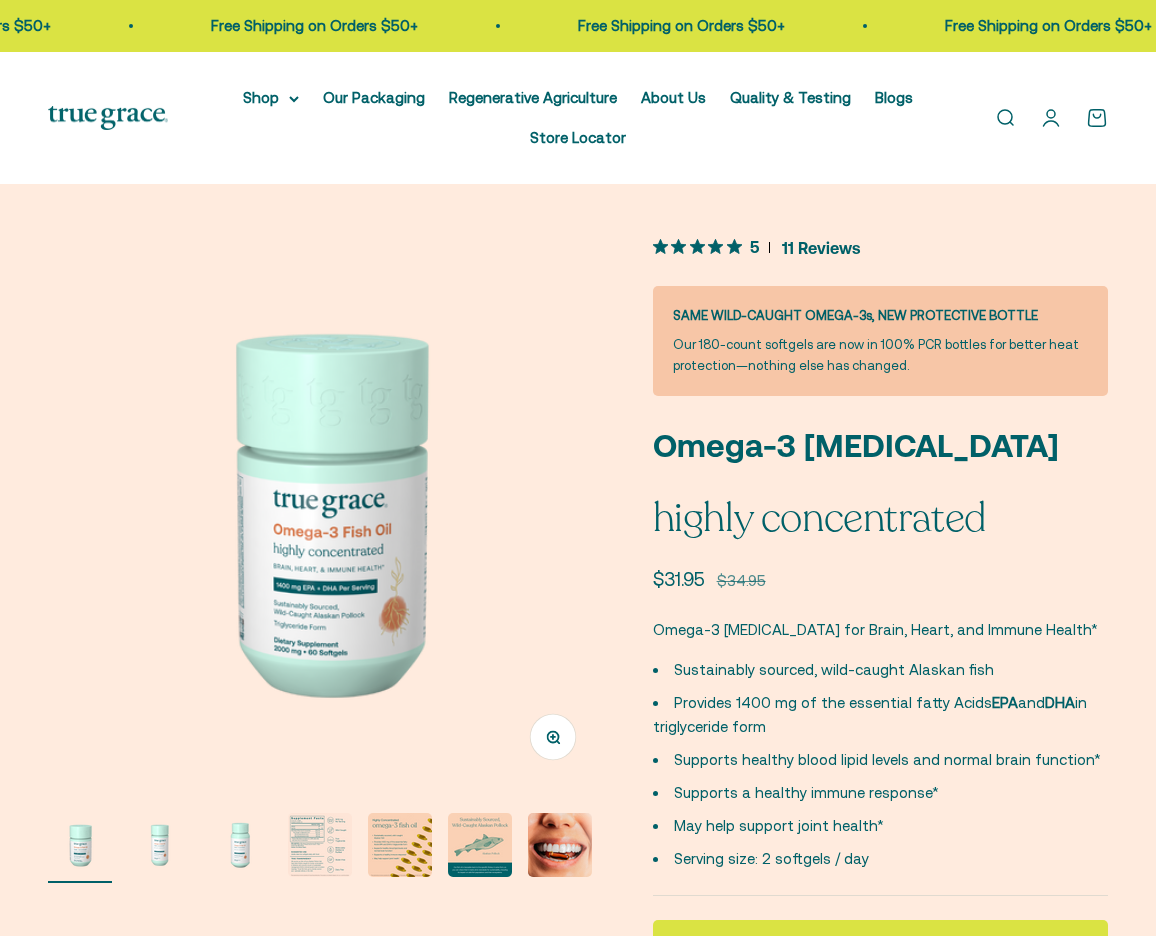 scroll, scrollTop: 0, scrollLeft: 0, axis: both 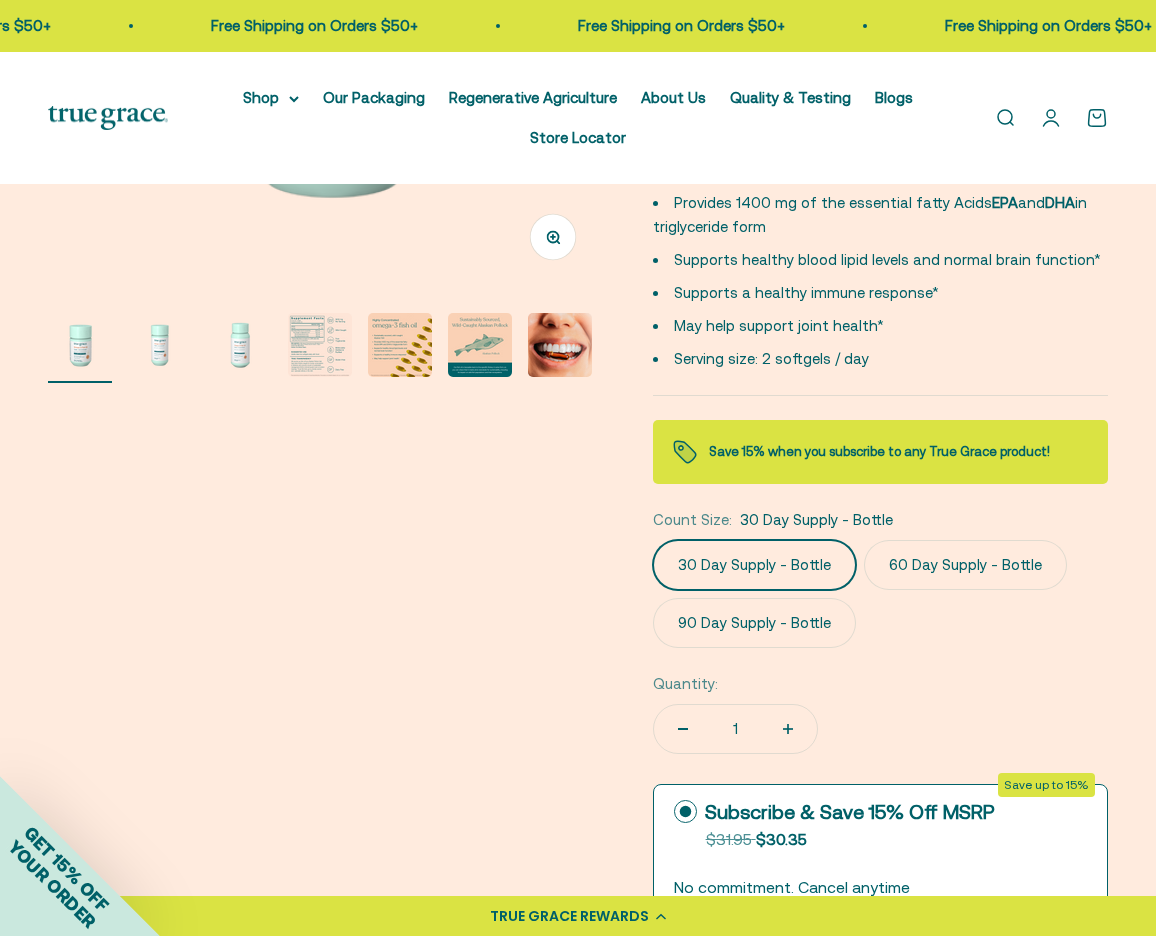 click on "60 Day Supply - Bottle" 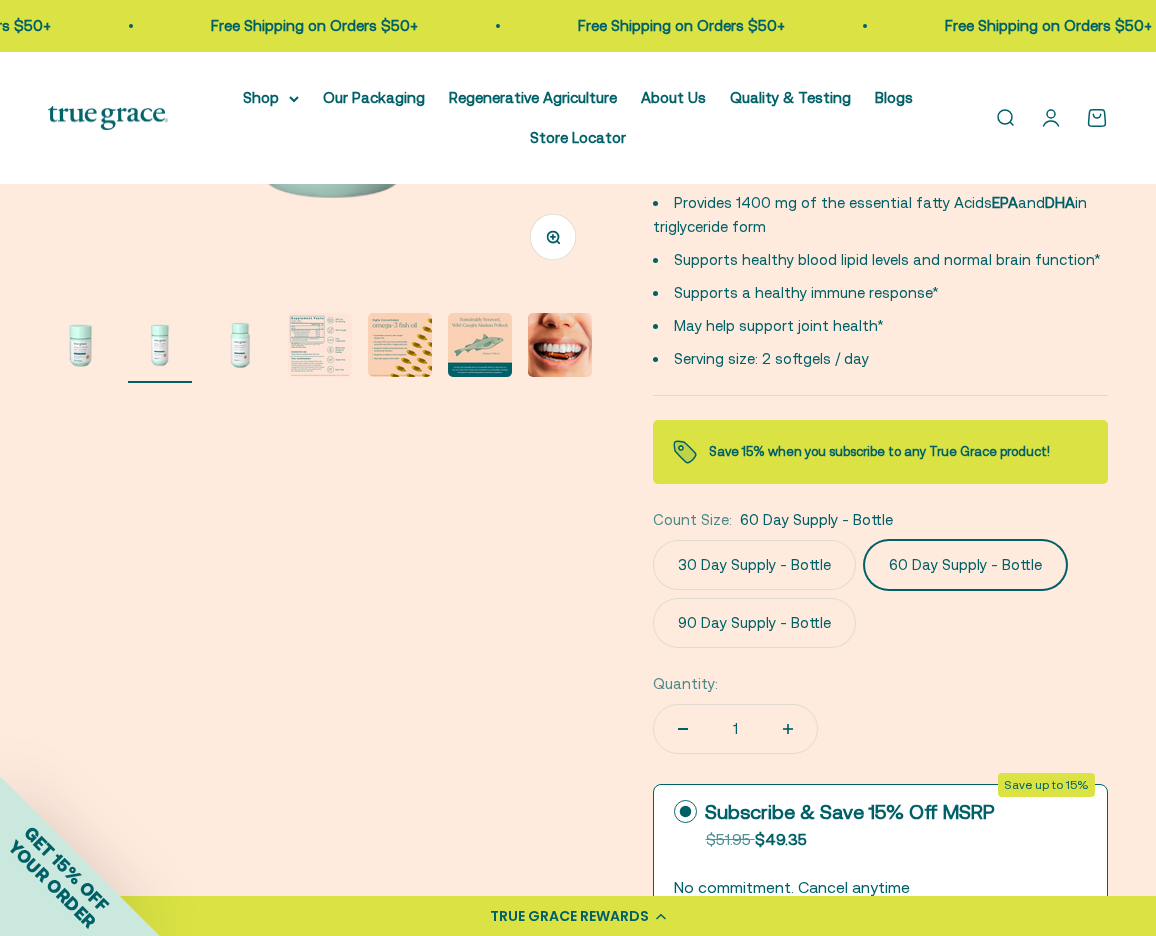 scroll, scrollTop: 0, scrollLeft: 569, axis: horizontal 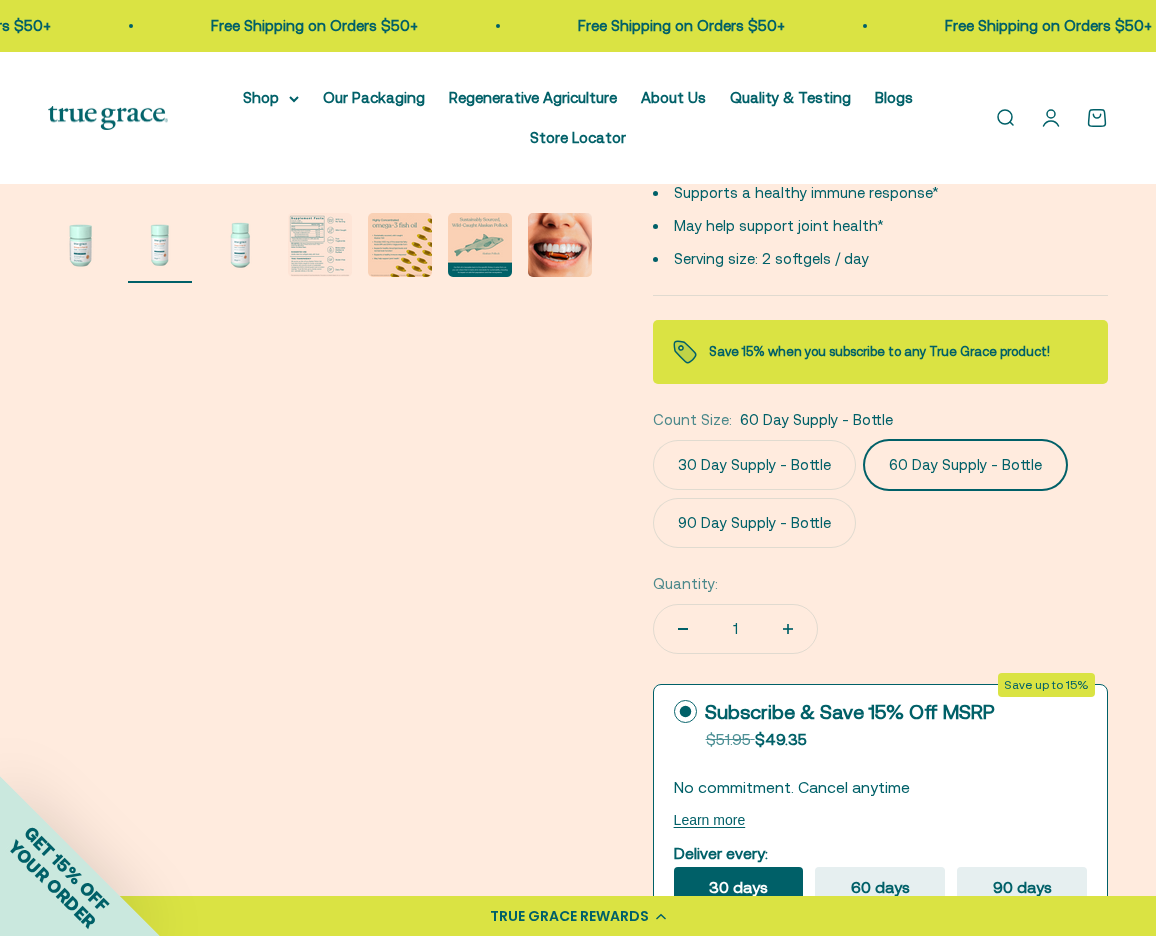 click on "90 Day Supply - Bottle" 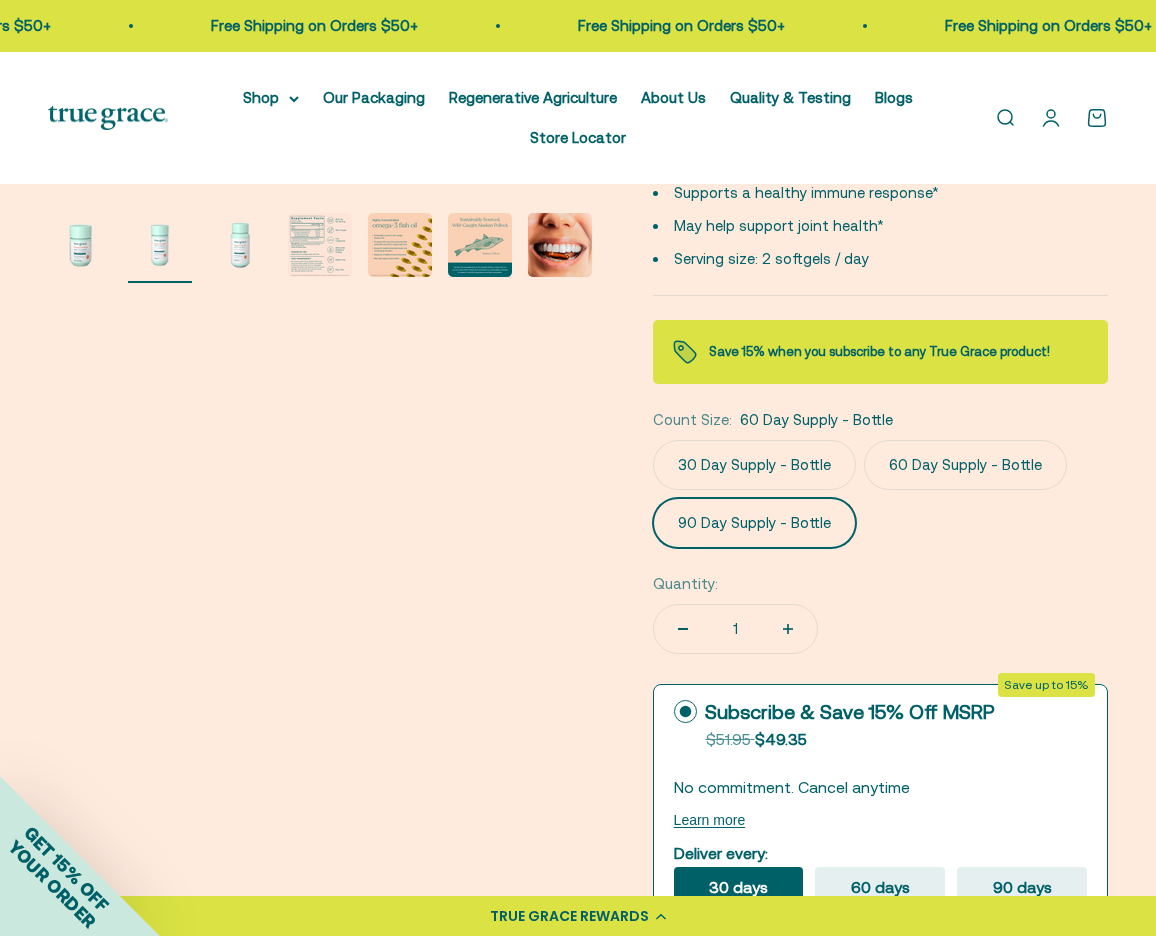 scroll, scrollTop: 0, scrollLeft: 1137, axis: horizontal 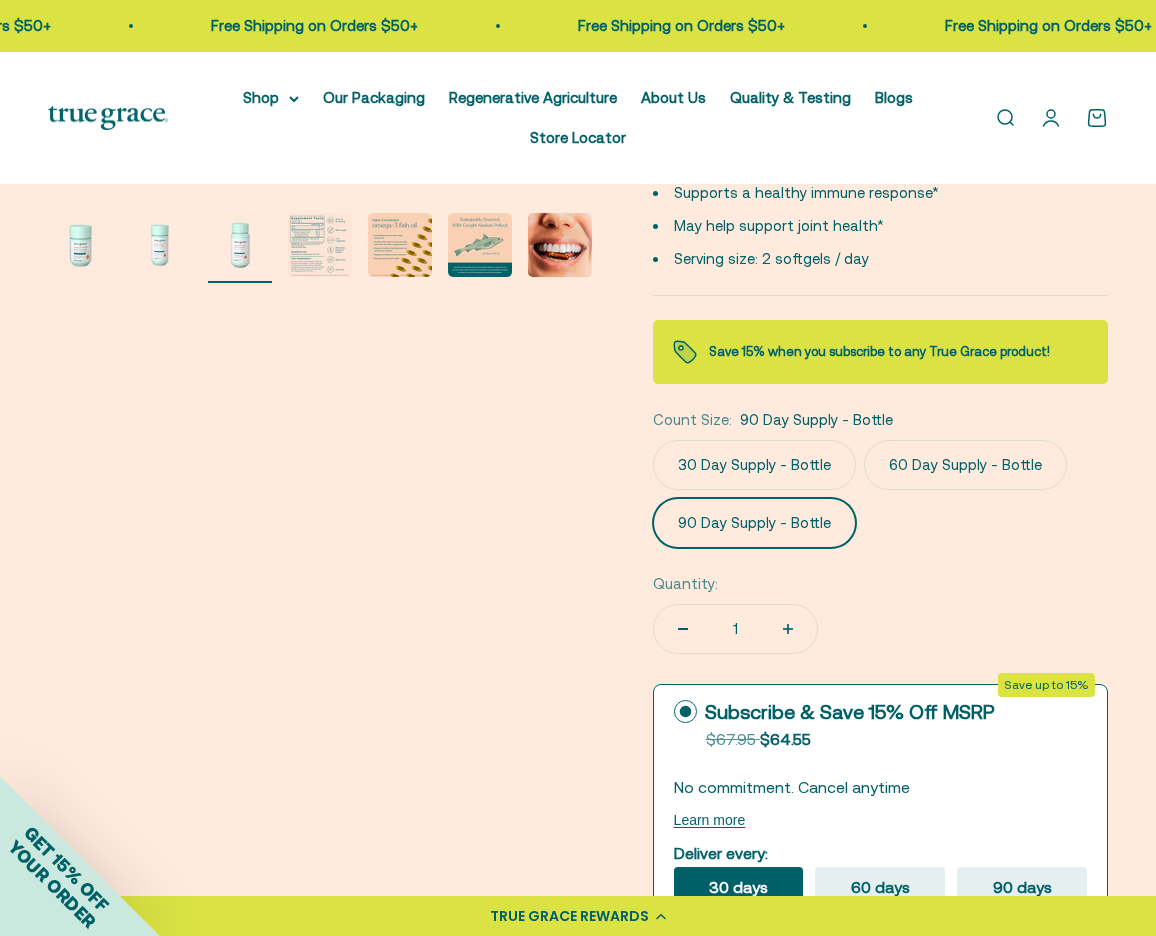 click on "60 Day Supply - Bottle" 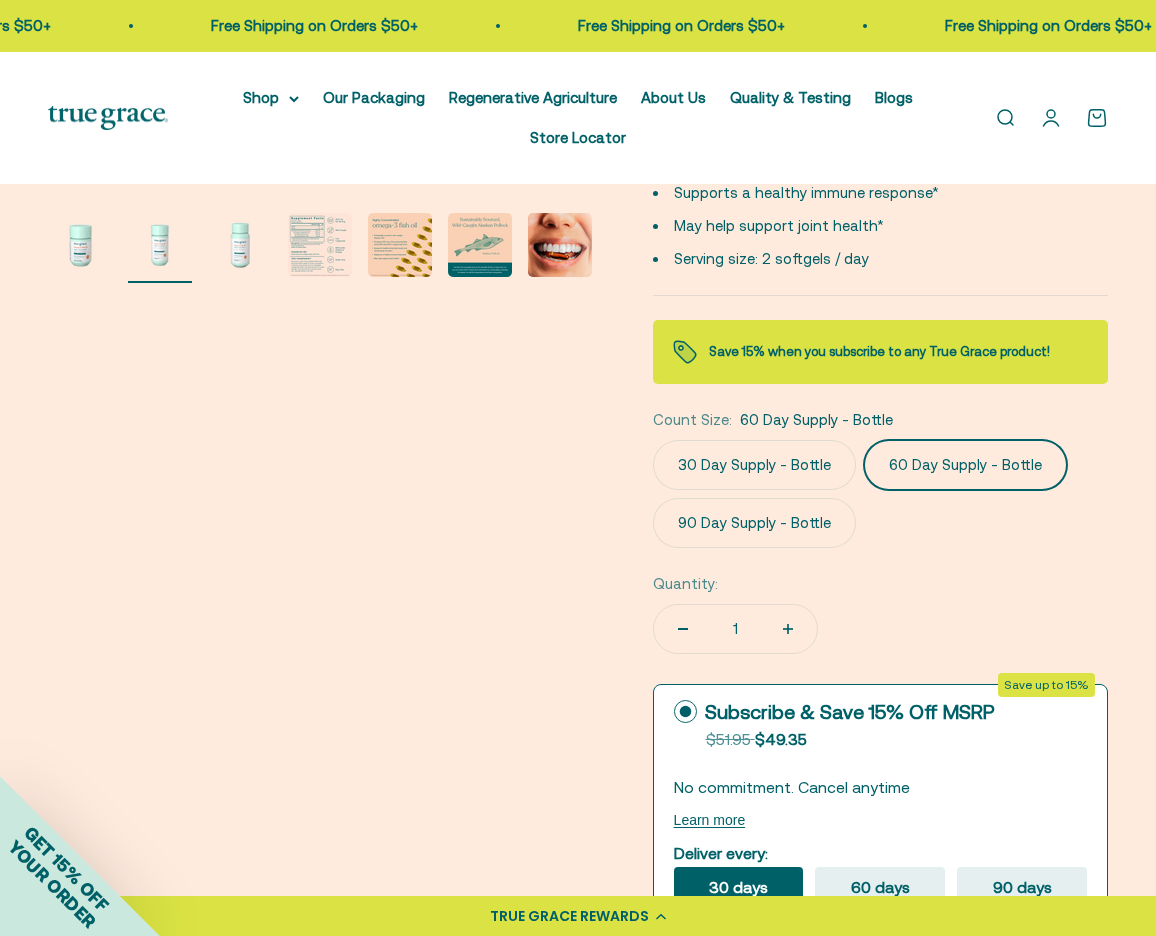 scroll, scrollTop: 0, scrollLeft: 569, axis: horizontal 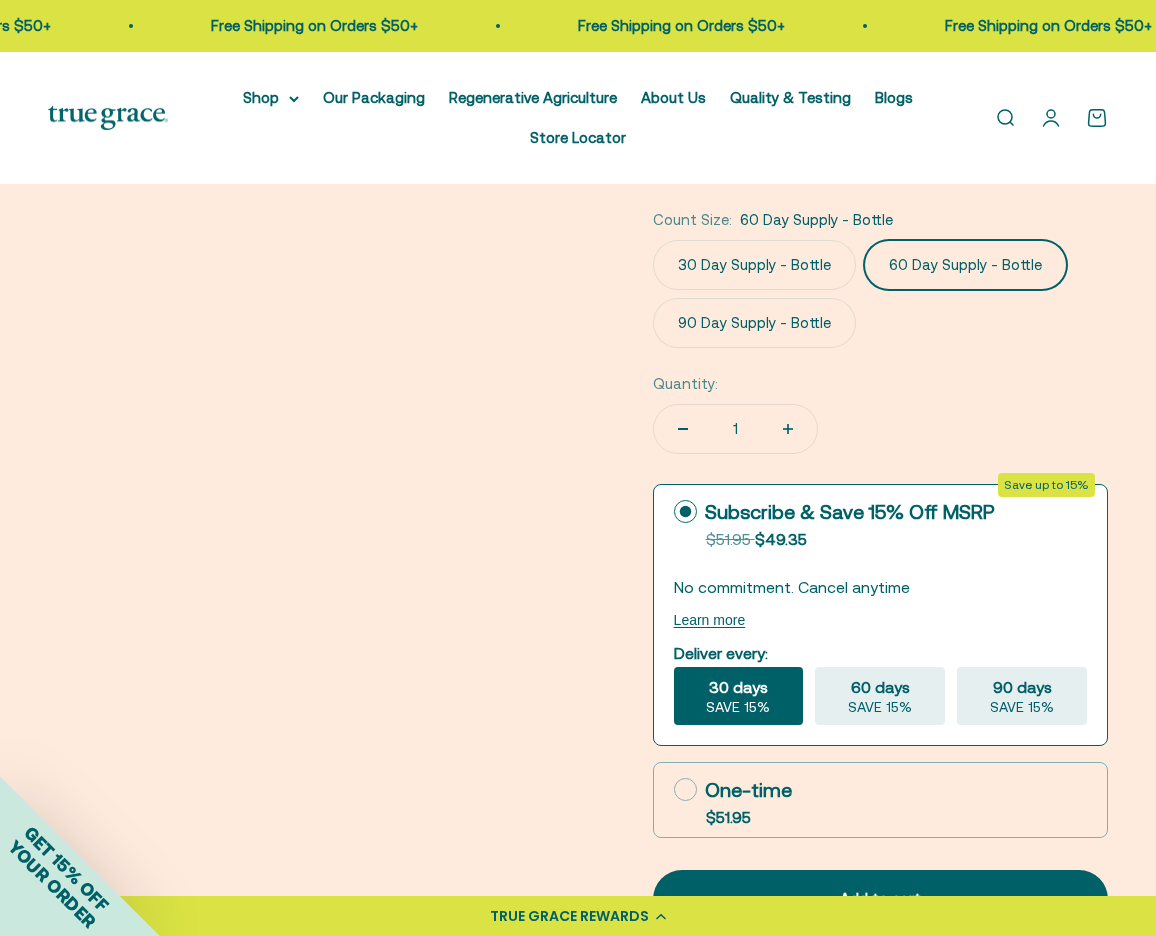 click on "30 Day Supply - Bottle" 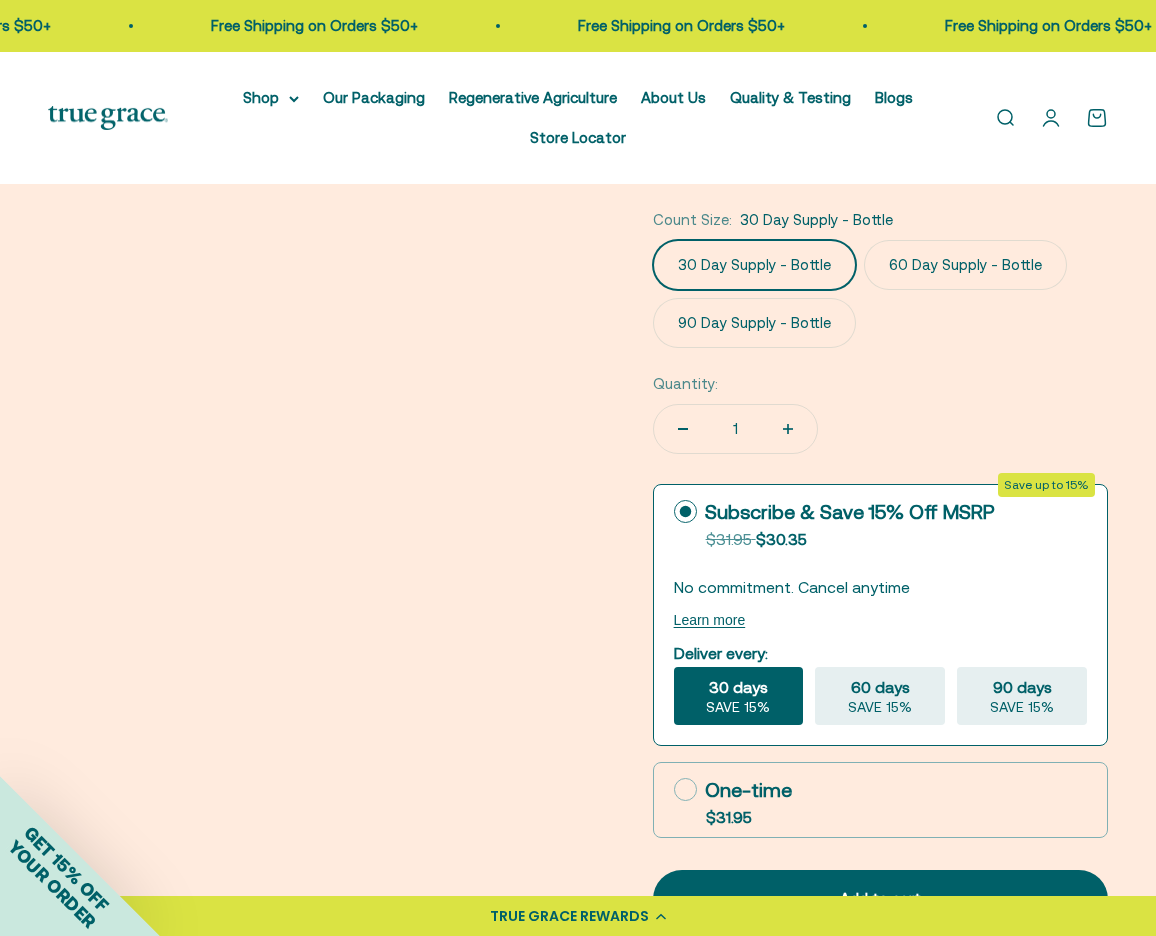 scroll, scrollTop: 0, scrollLeft: 0, axis: both 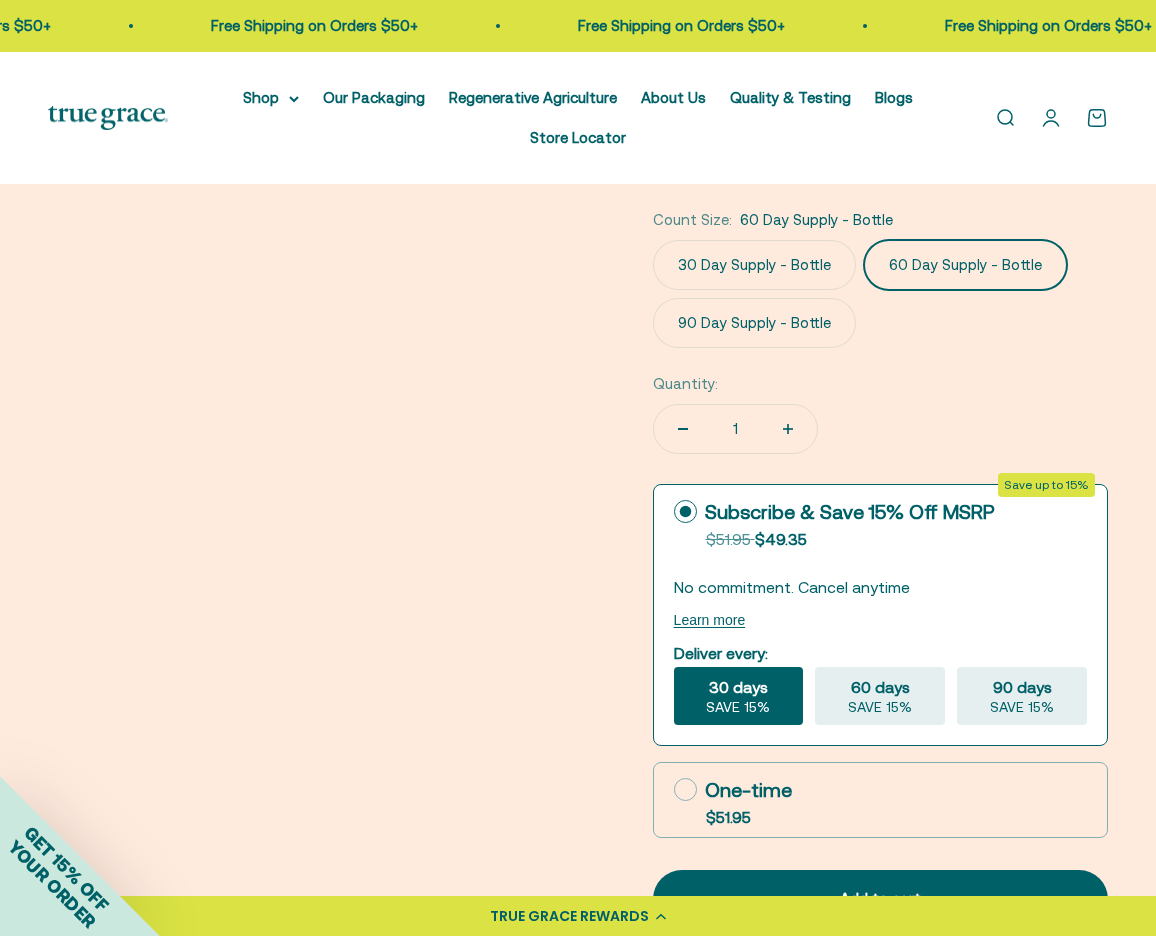 click on "30 Day Supply - Bottle" 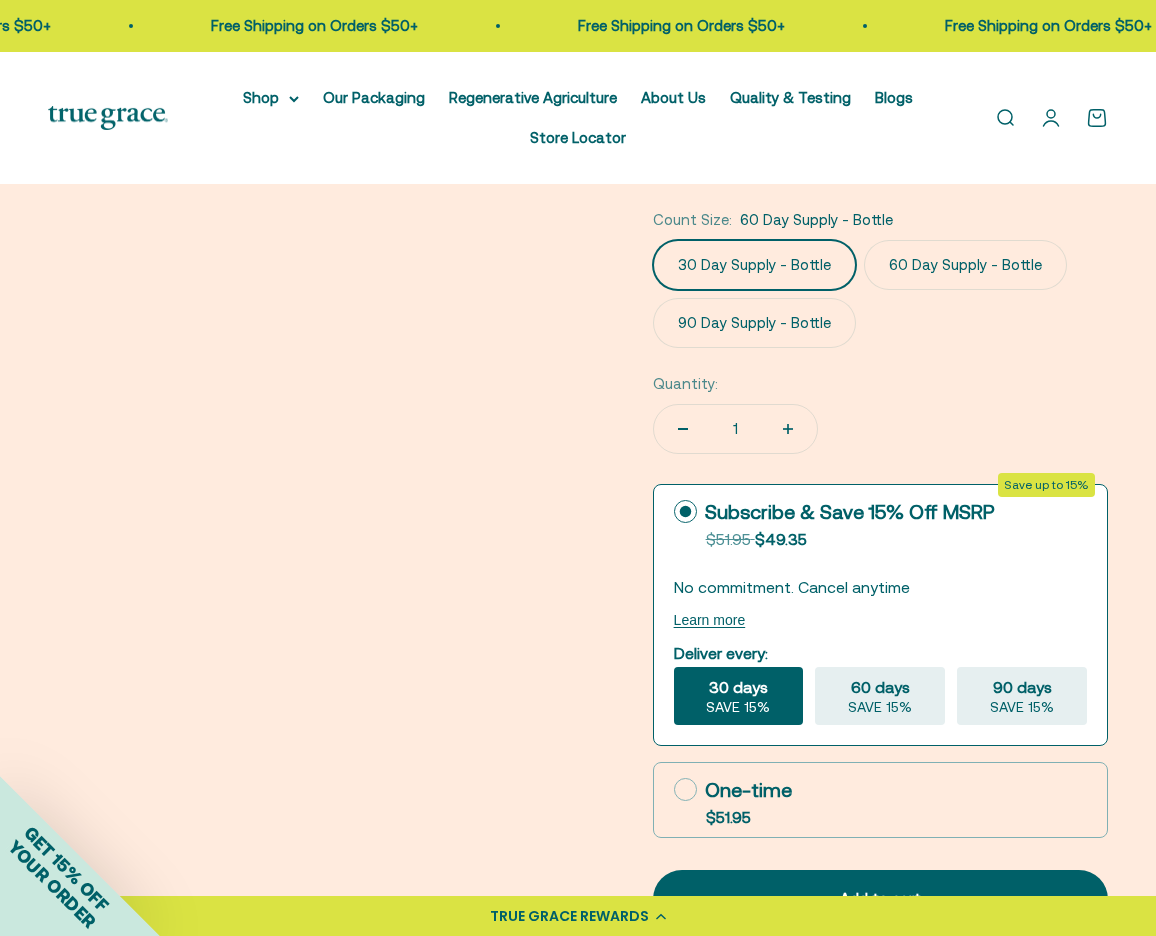 scroll, scrollTop: 0, scrollLeft: 0, axis: both 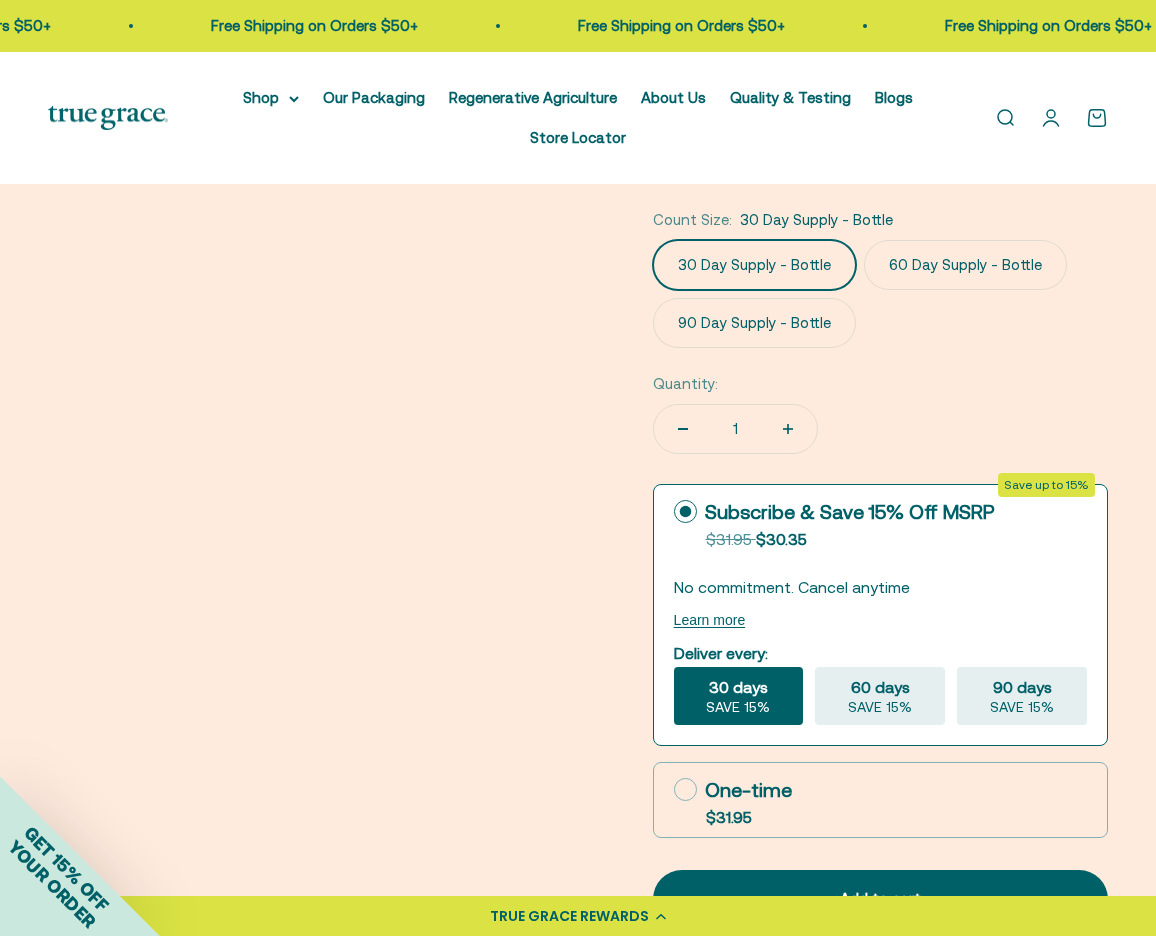 click on "60 Day Supply - Bottle" 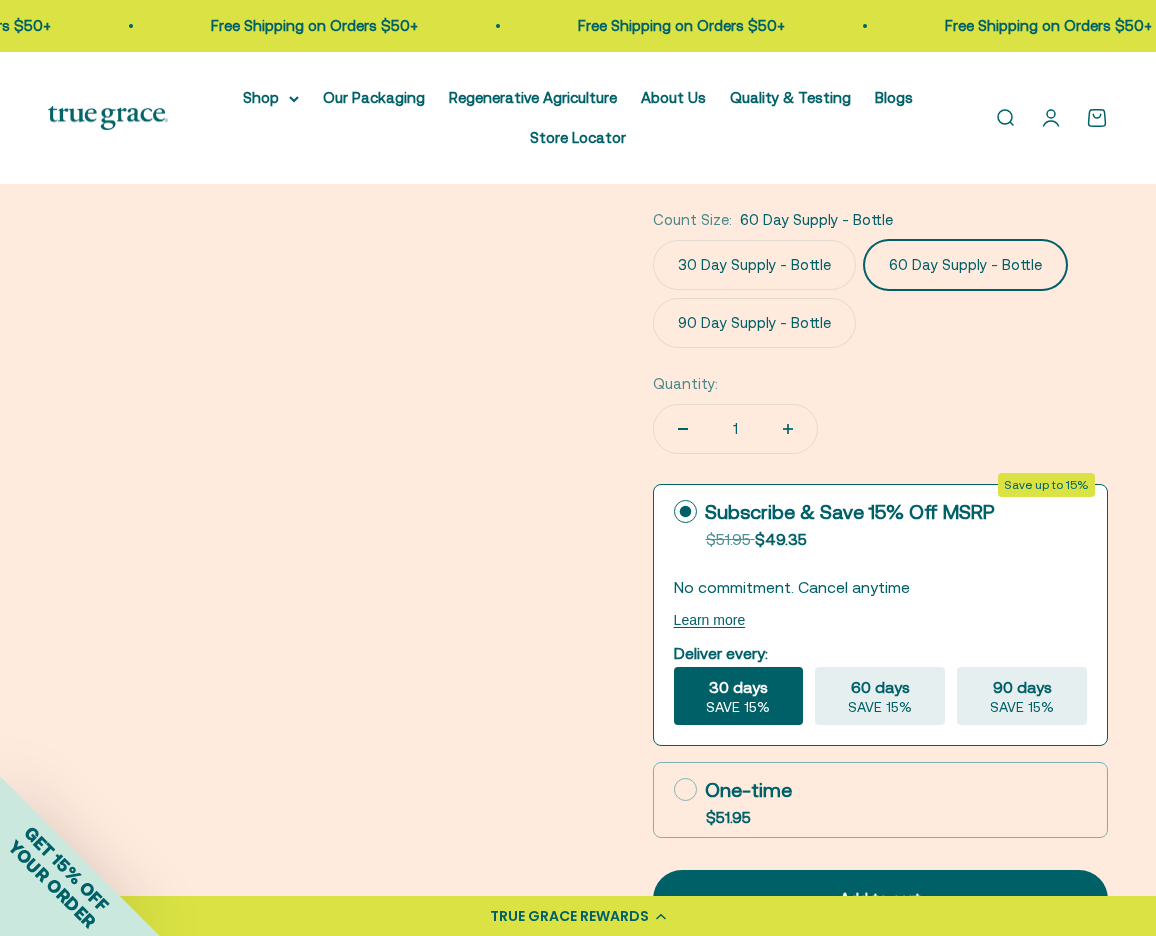 scroll, scrollTop: 0, scrollLeft: 569, axis: horizontal 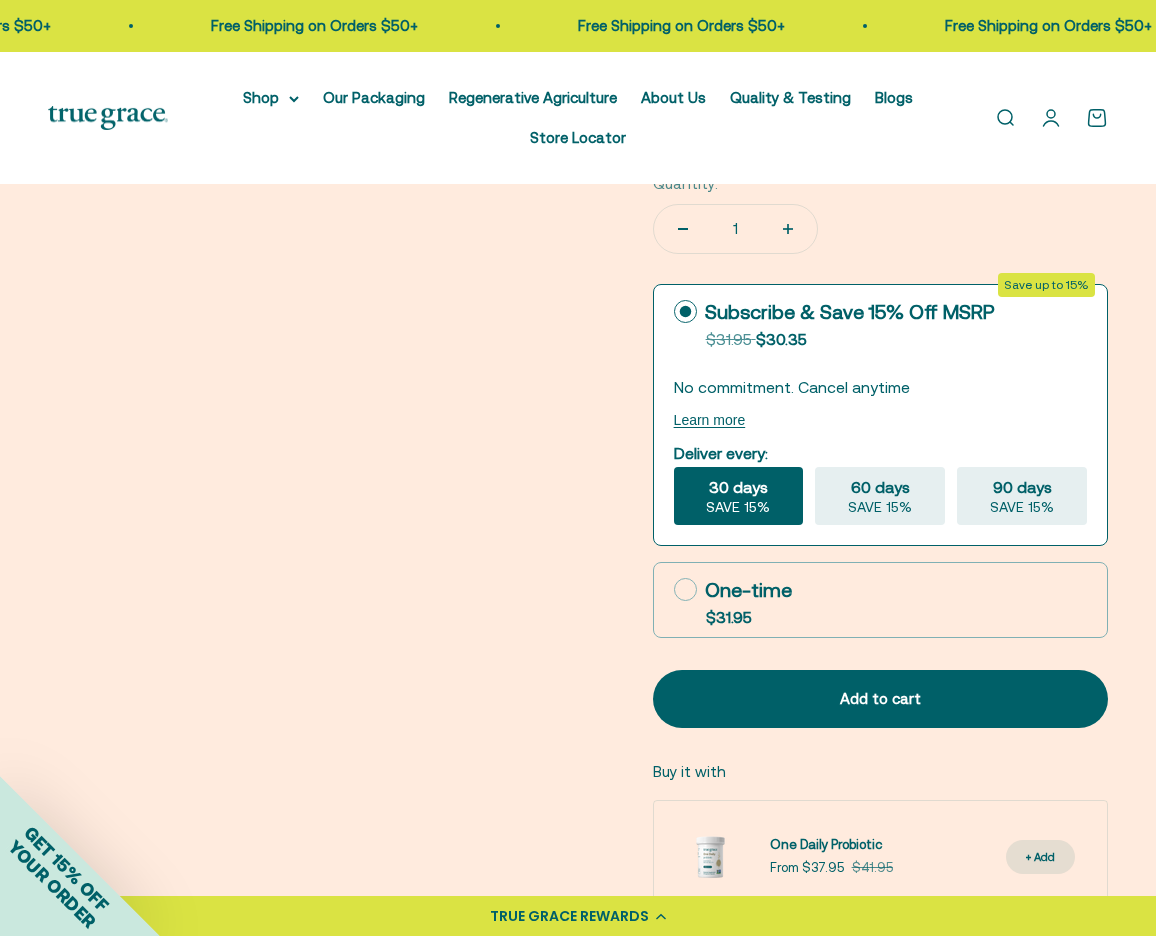 click 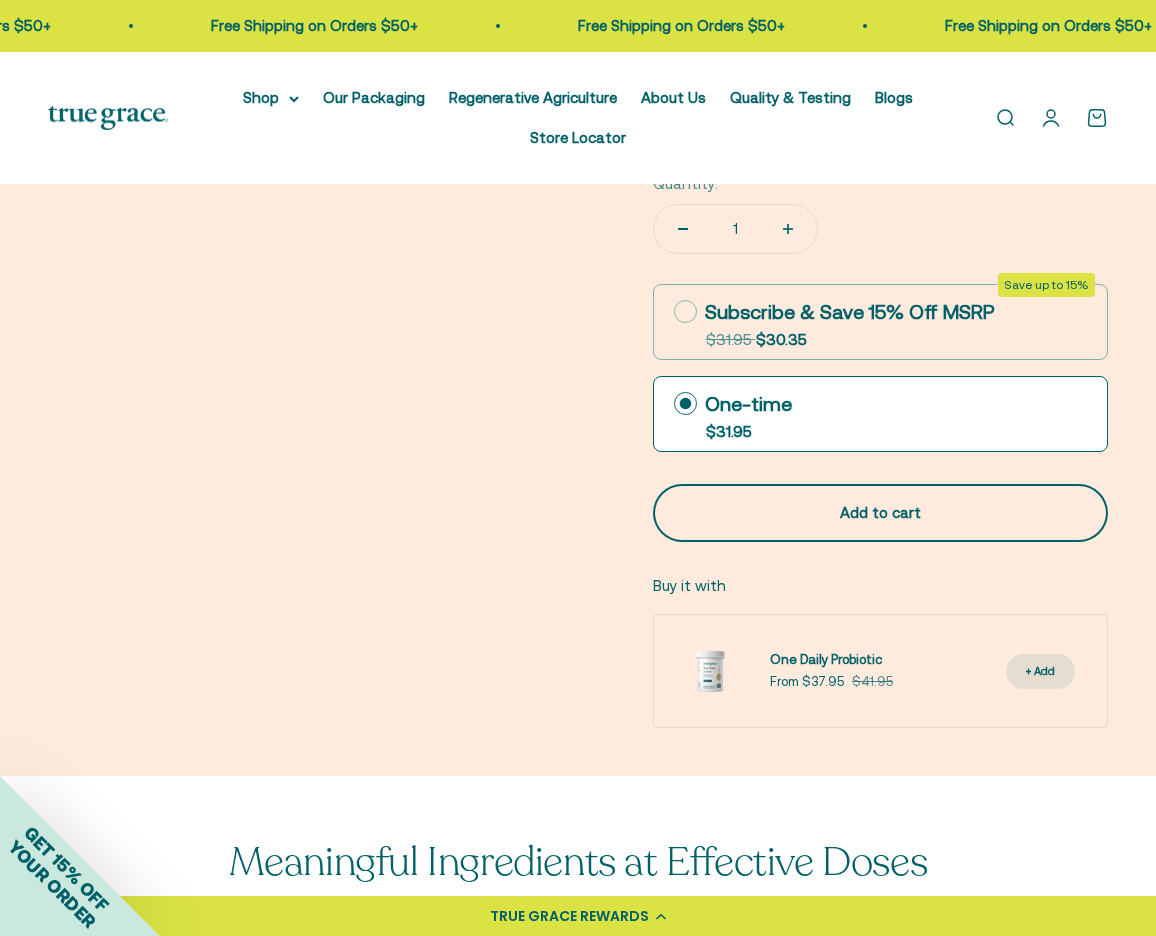 click on "Add to cart" at bounding box center (880, 513) 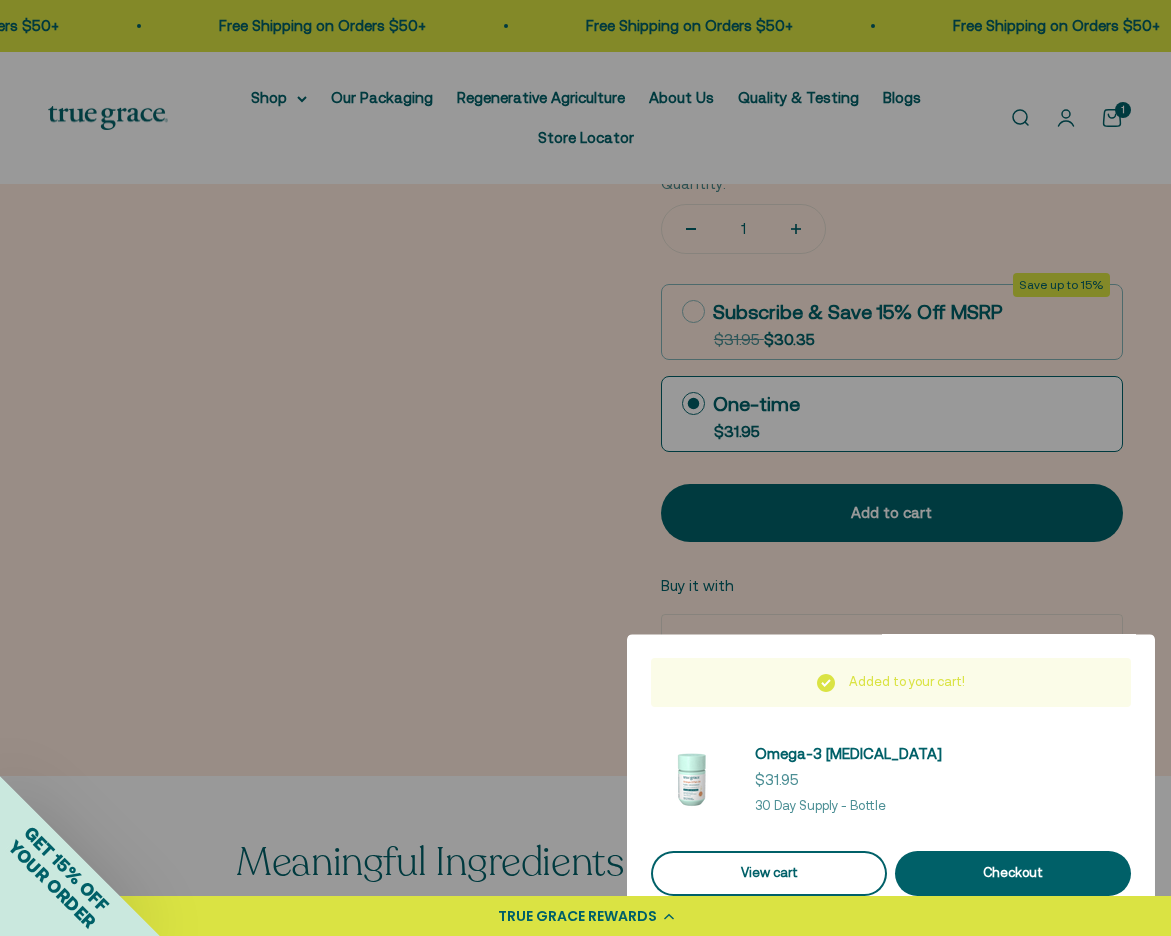 click on "View cart" at bounding box center (769, 873) 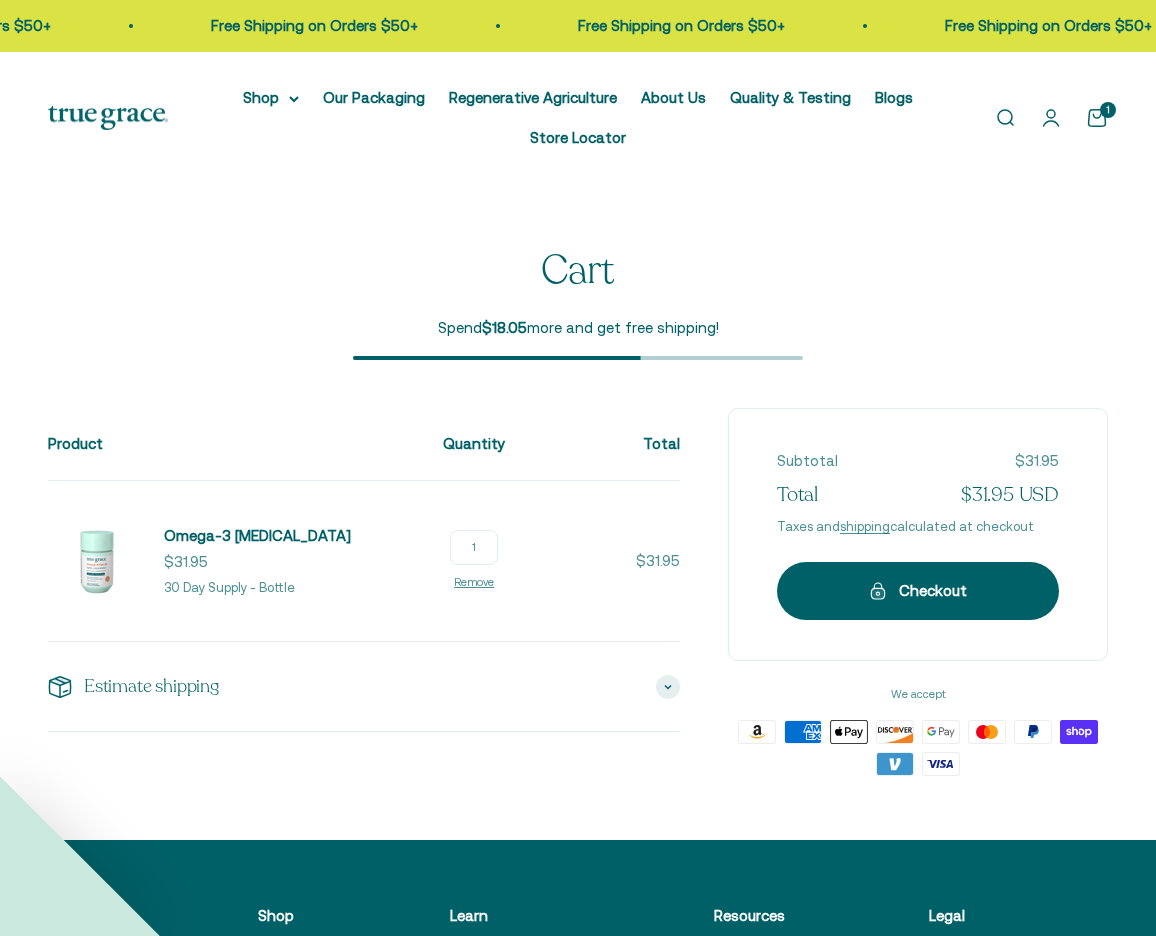 scroll, scrollTop: 0, scrollLeft: 0, axis: both 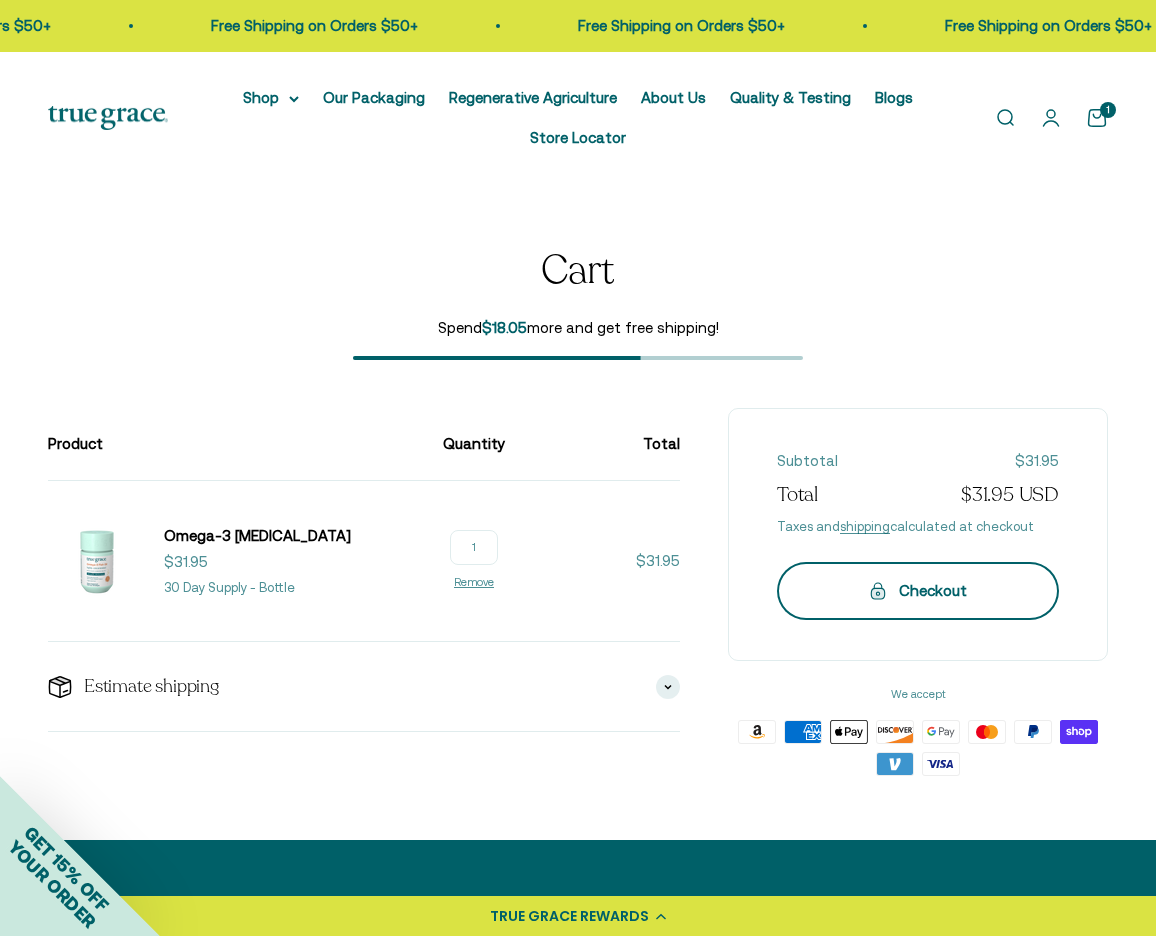 click on "Checkout" at bounding box center [918, 591] 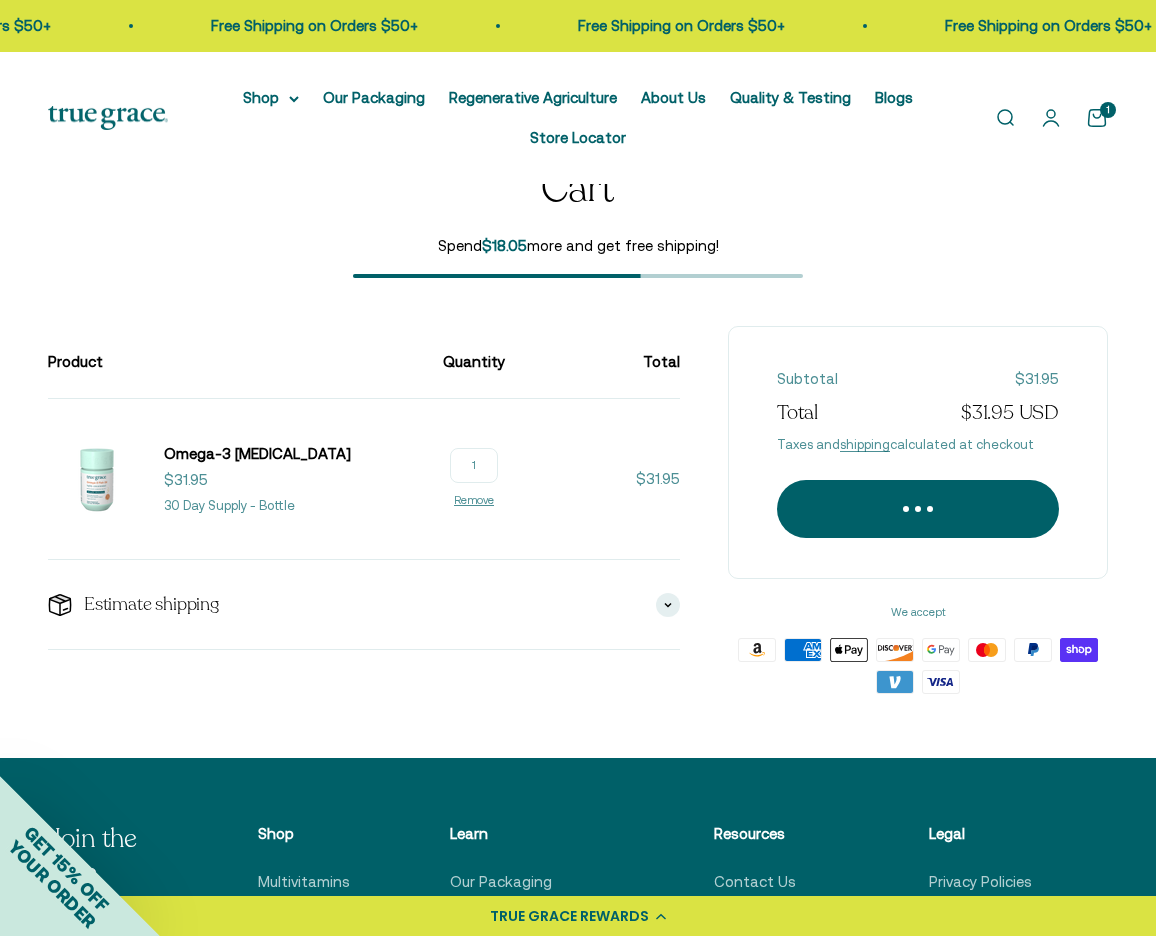 scroll, scrollTop: 0, scrollLeft: 0, axis: both 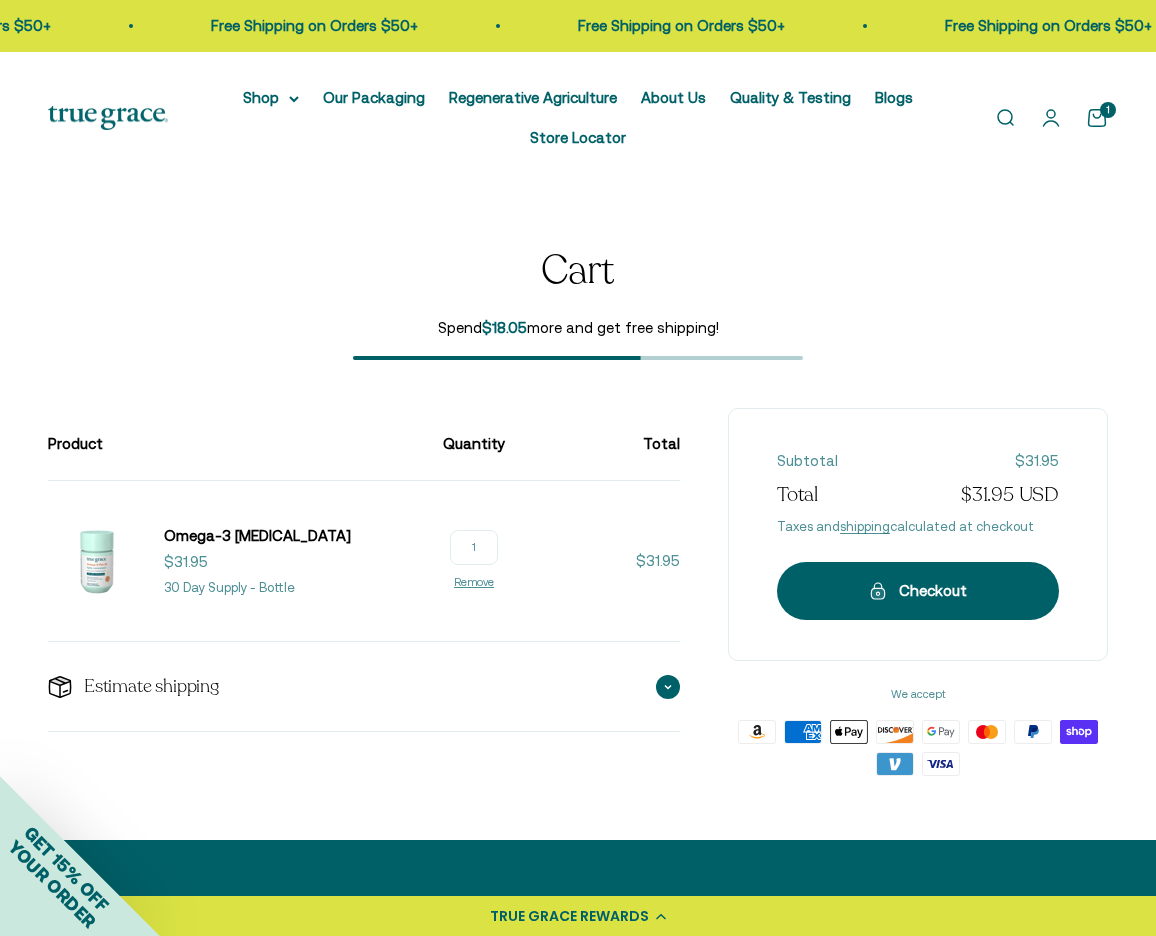 click on "Estimate shipping" at bounding box center (364, 686) 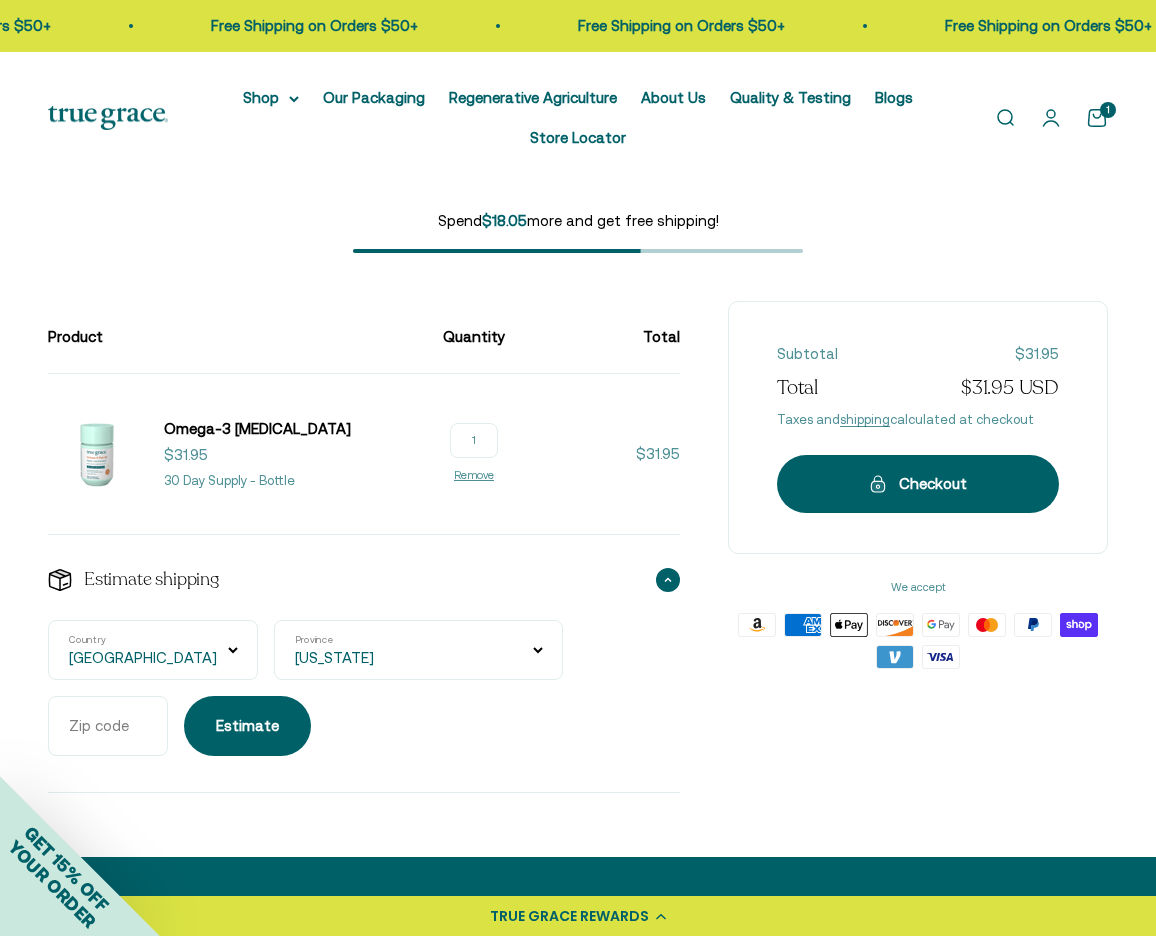 scroll, scrollTop: 0, scrollLeft: 0, axis: both 